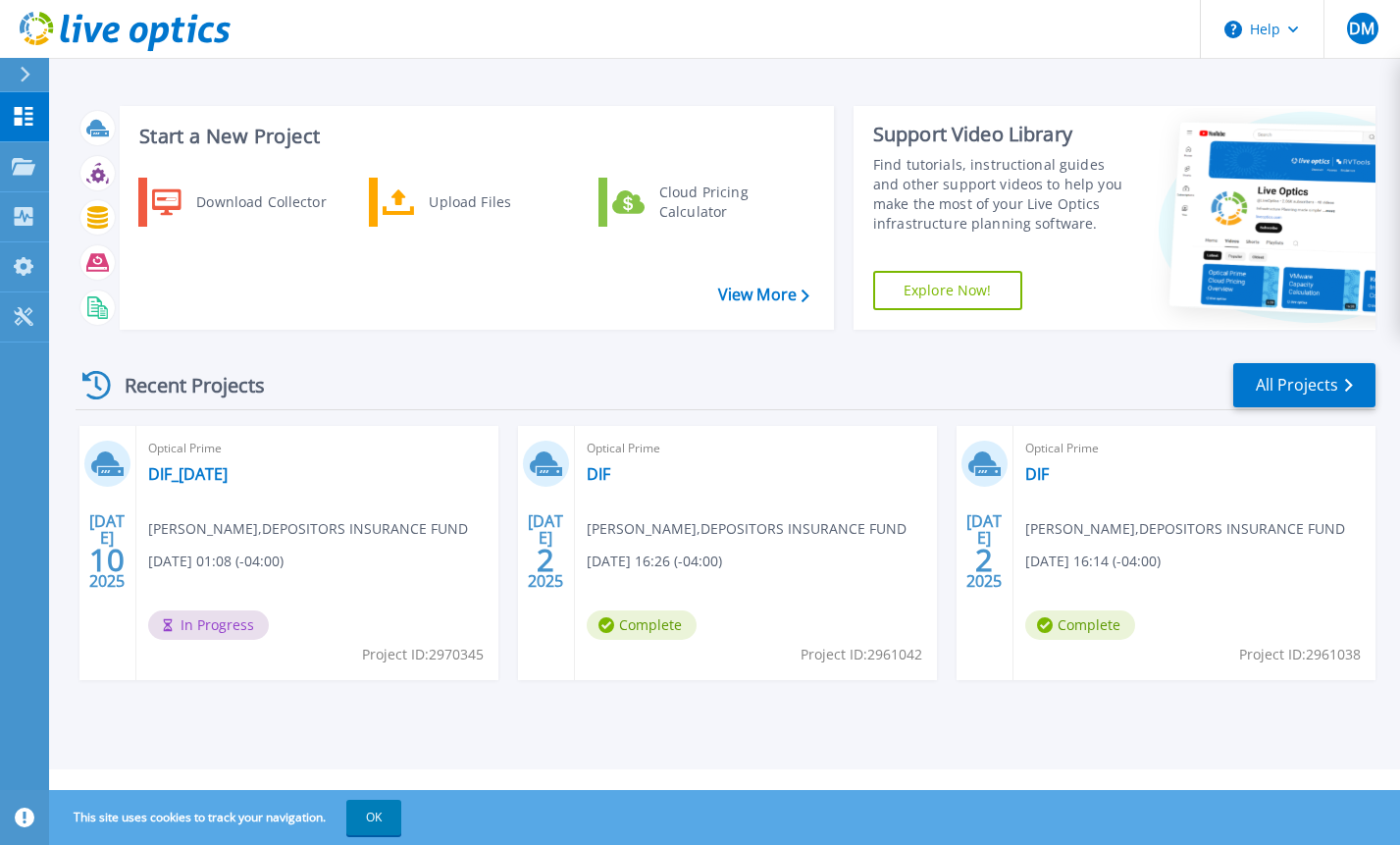 scroll, scrollTop: 0, scrollLeft: 0, axis: both 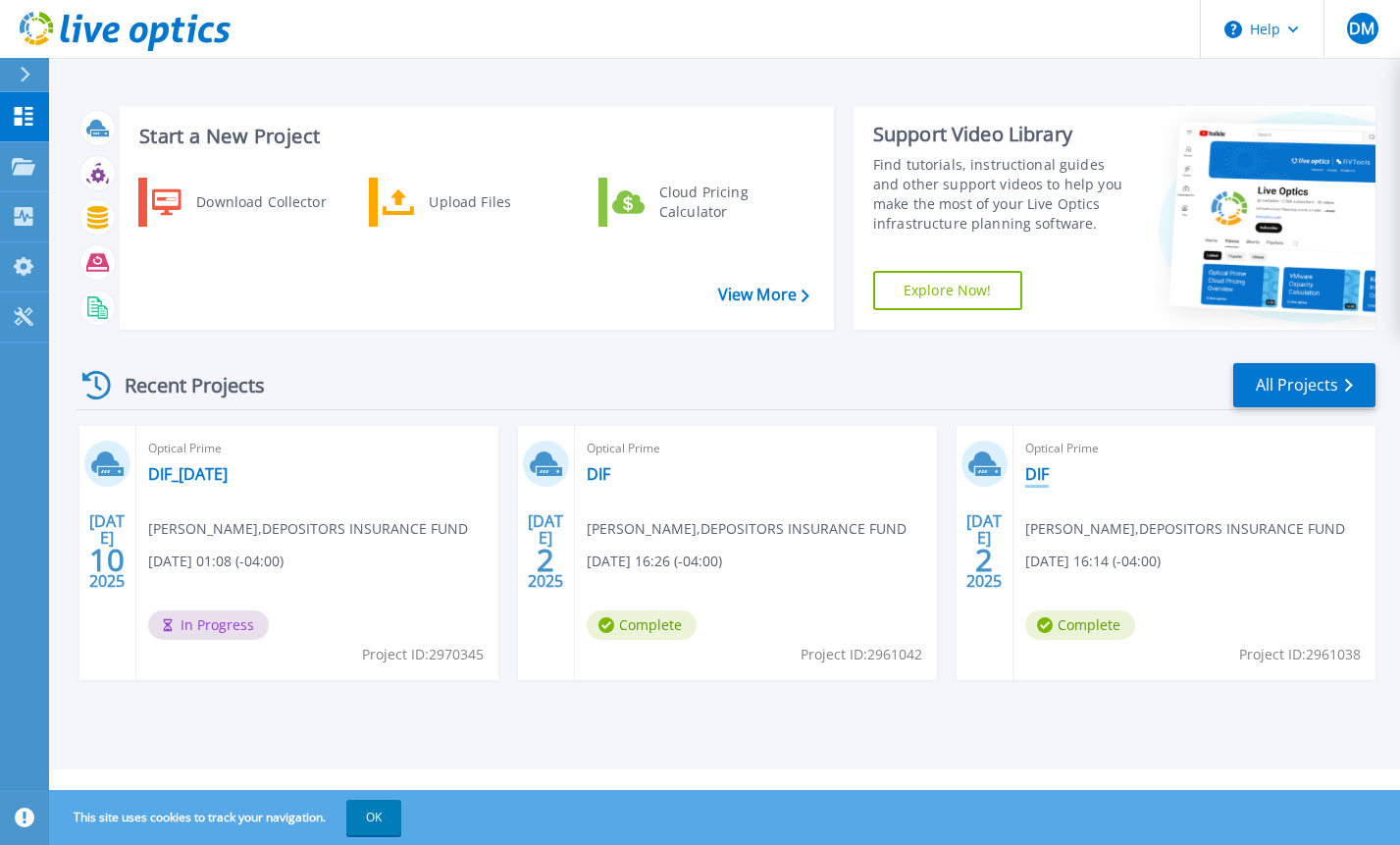 click on "DIF" at bounding box center [1037, 474] 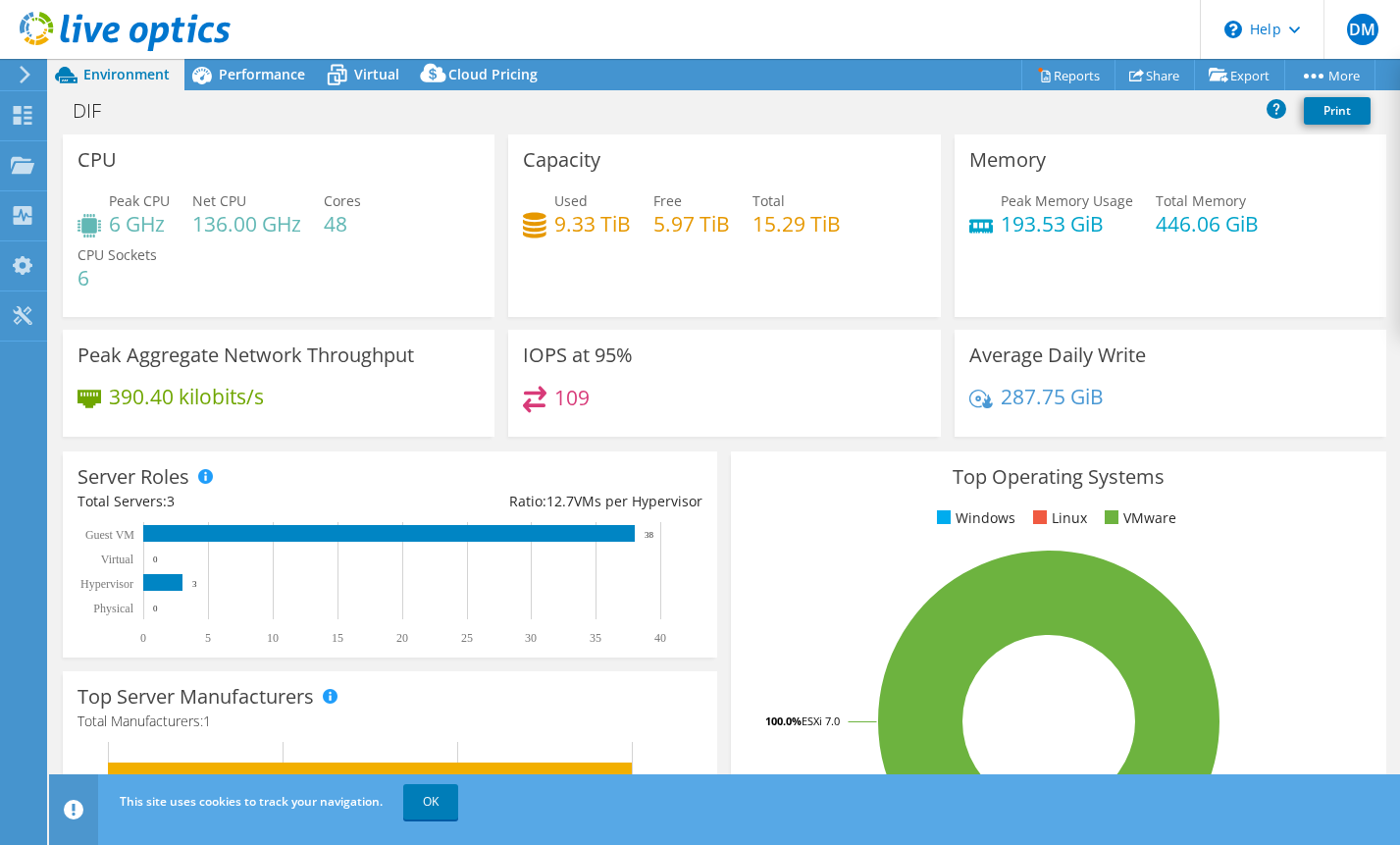 select on "USEast" 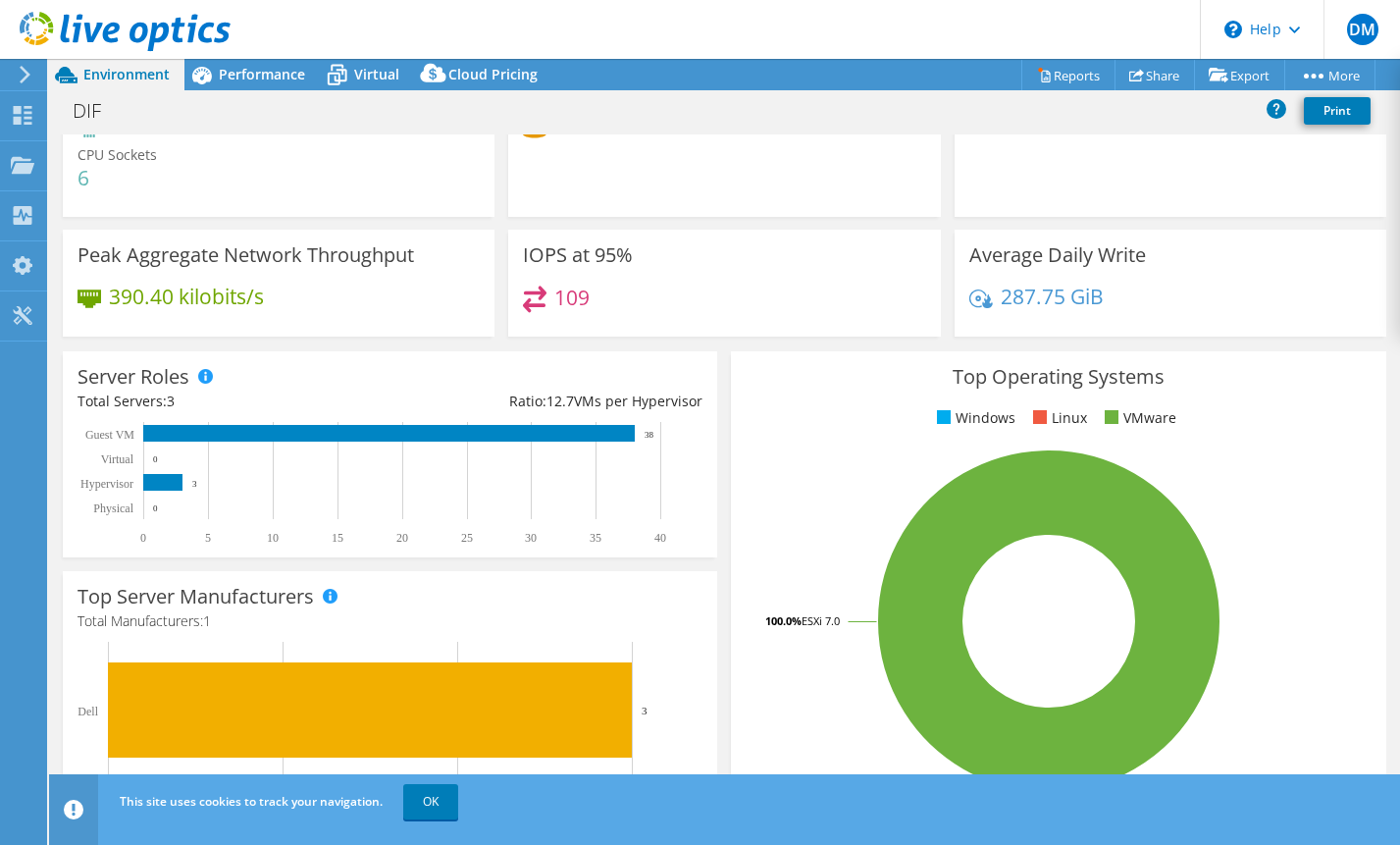 scroll, scrollTop: 0, scrollLeft: 0, axis: both 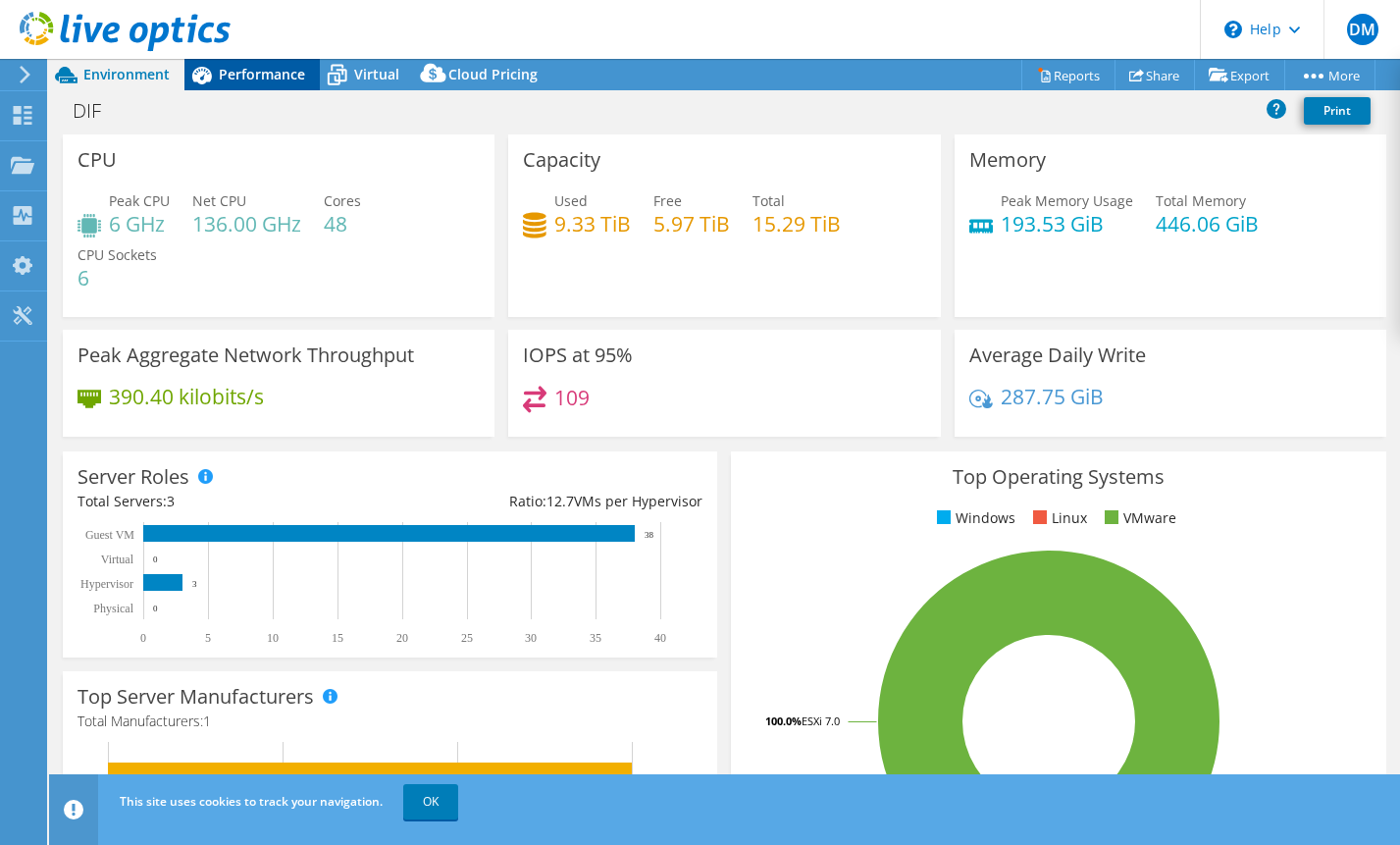 click on "Performance" at bounding box center [262, 74] 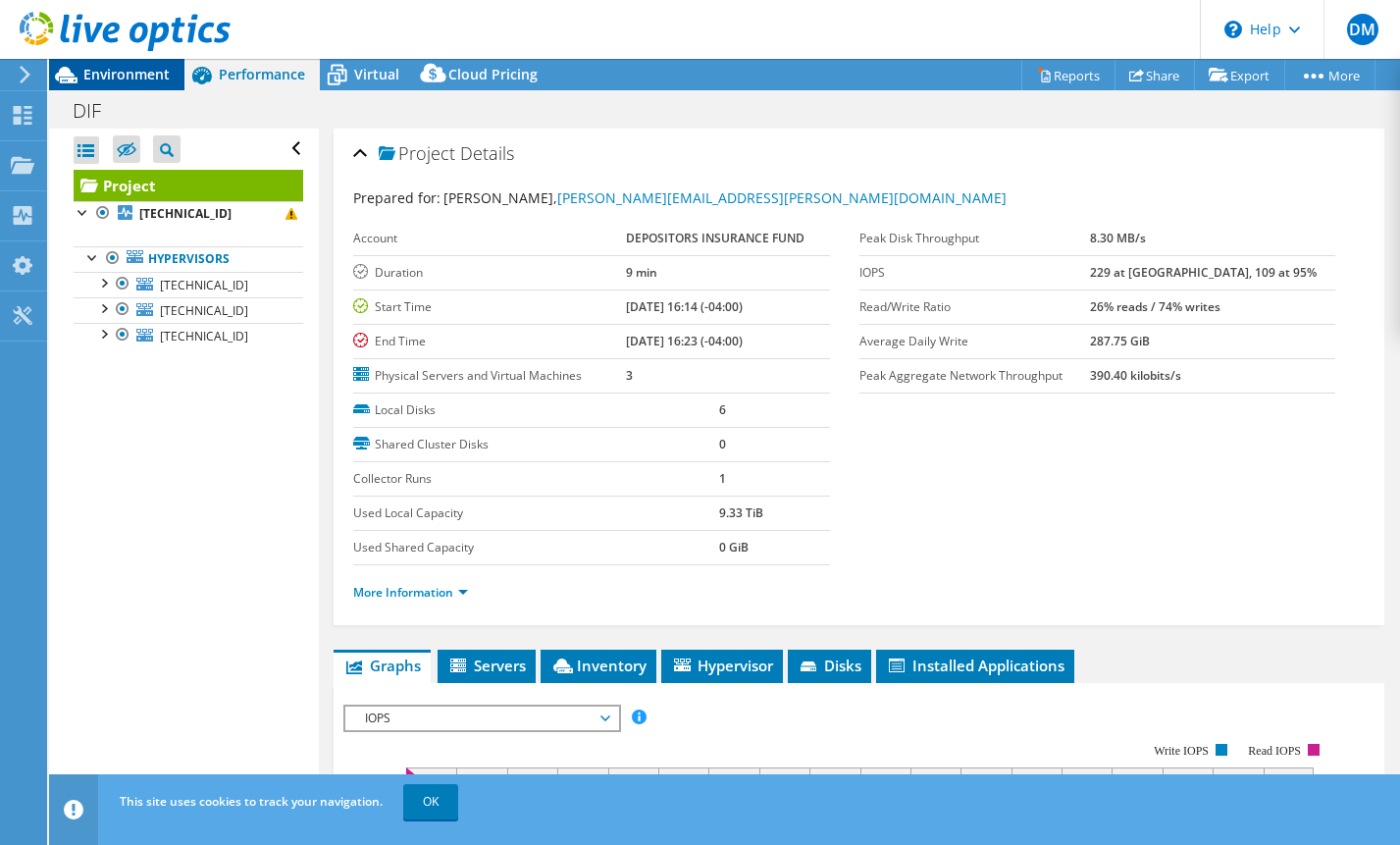 click on "Environment" at bounding box center (127, 74) 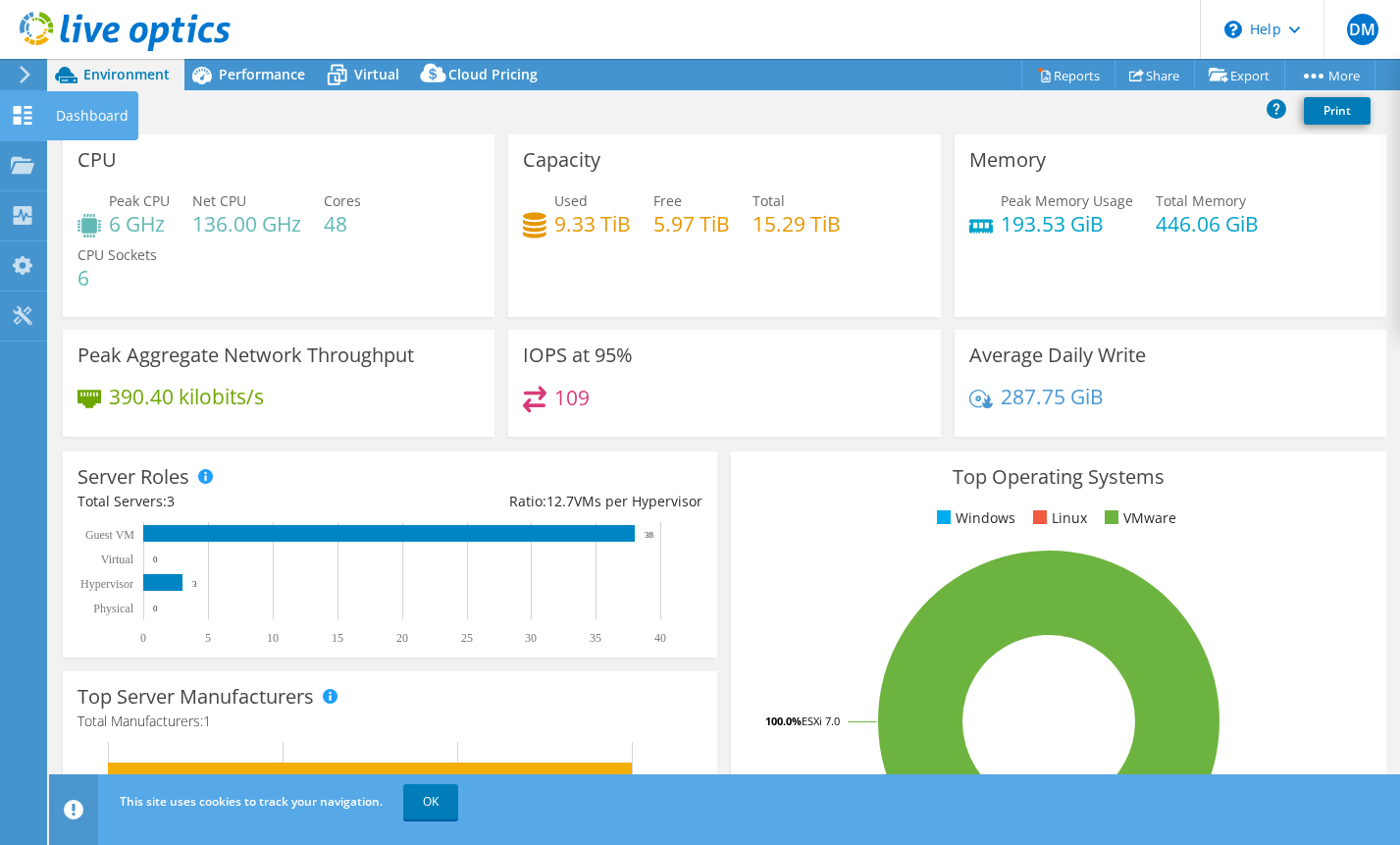 click 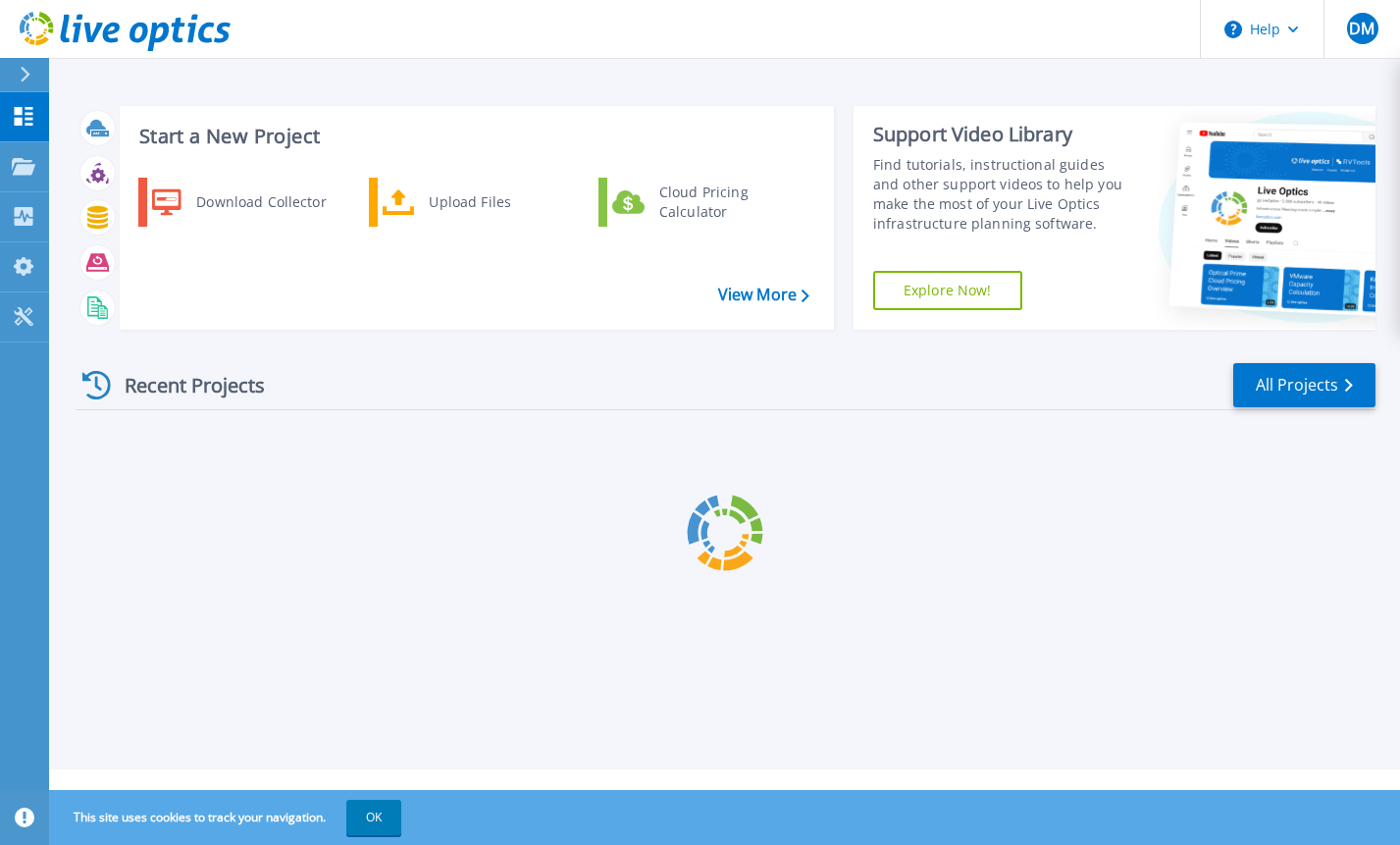 scroll, scrollTop: 0, scrollLeft: 0, axis: both 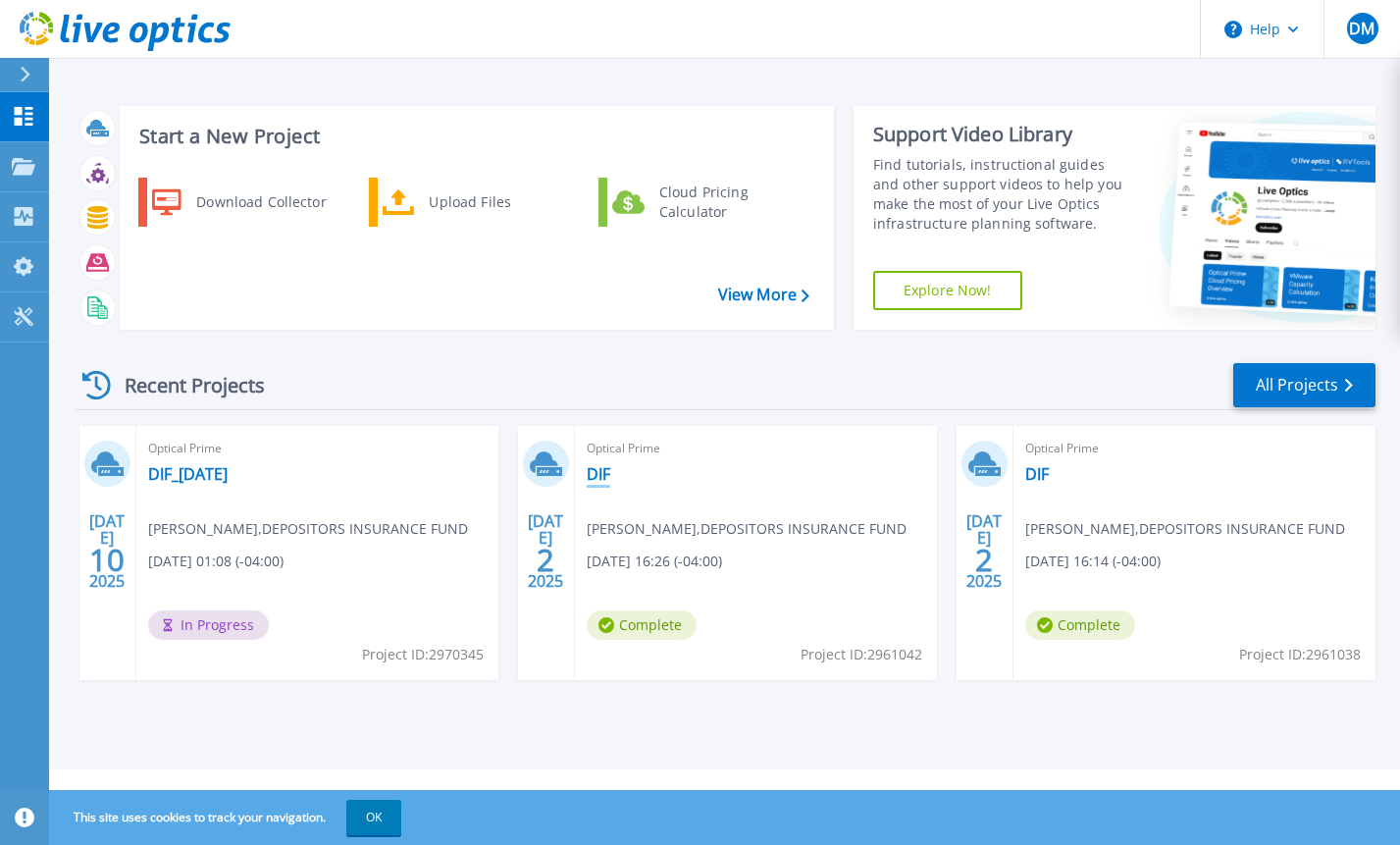 click on "DIF" at bounding box center [598, 474] 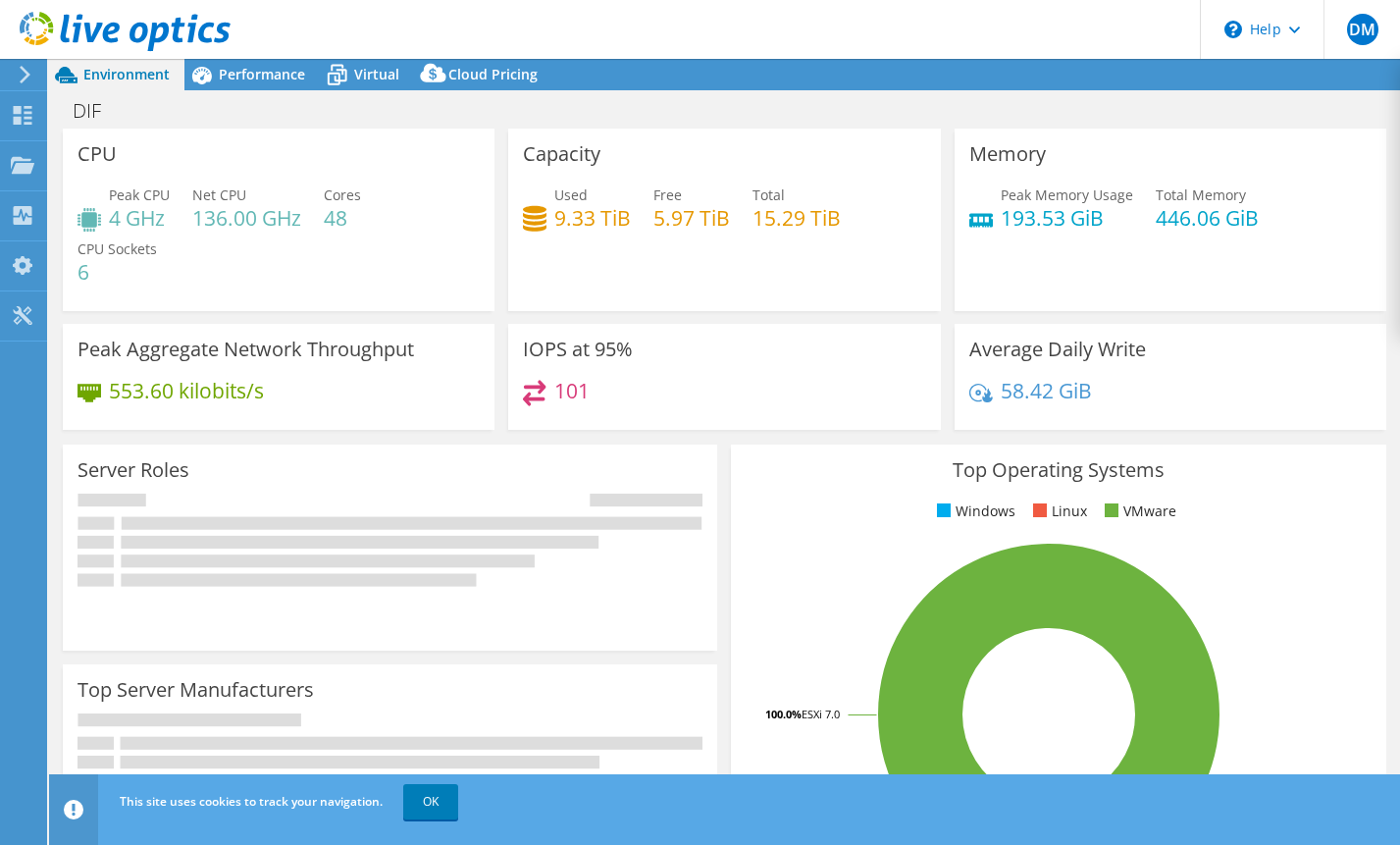 select on "USD" 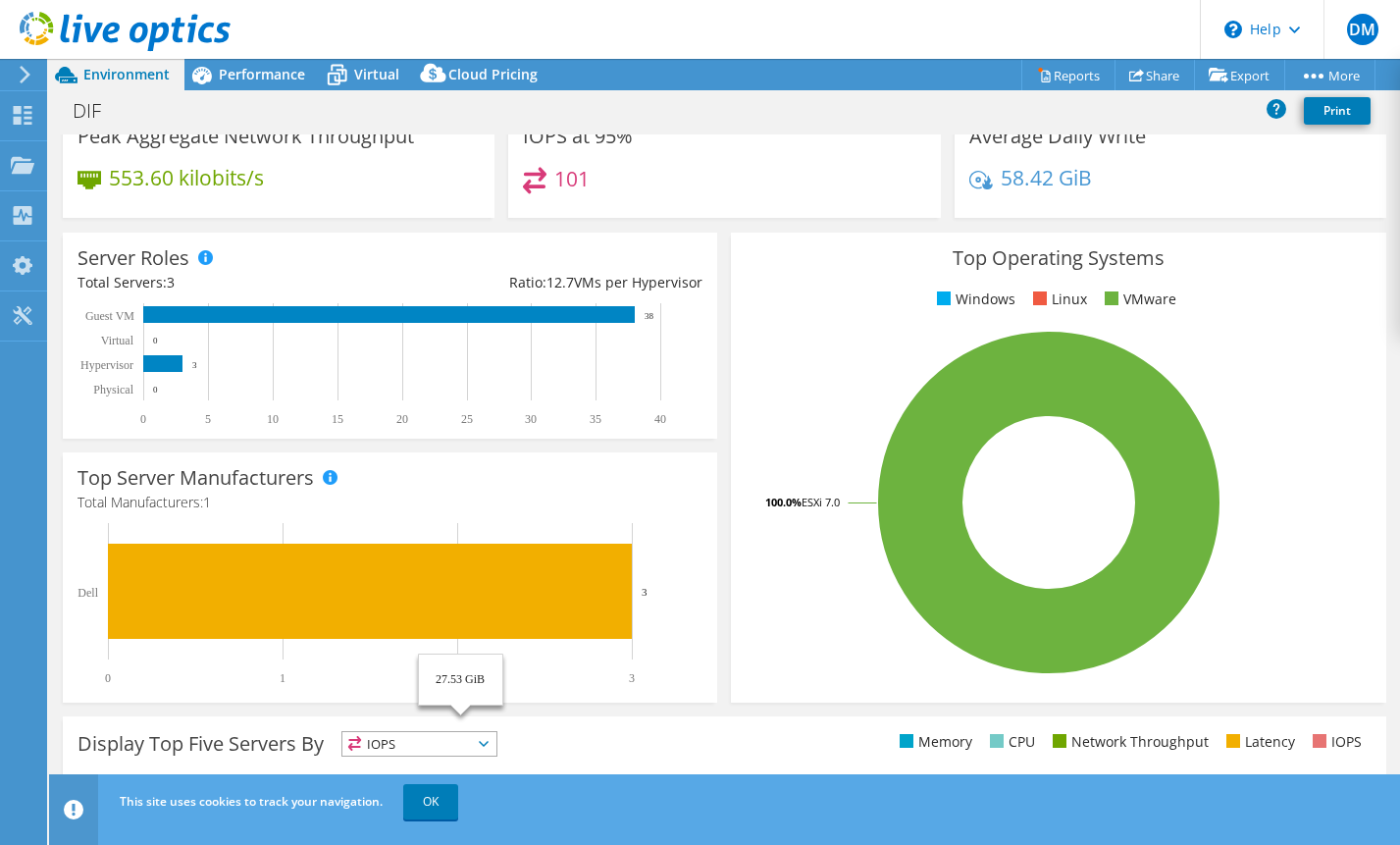 scroll, scrollTop: 19, scrollLeft: 0, axis: vertical 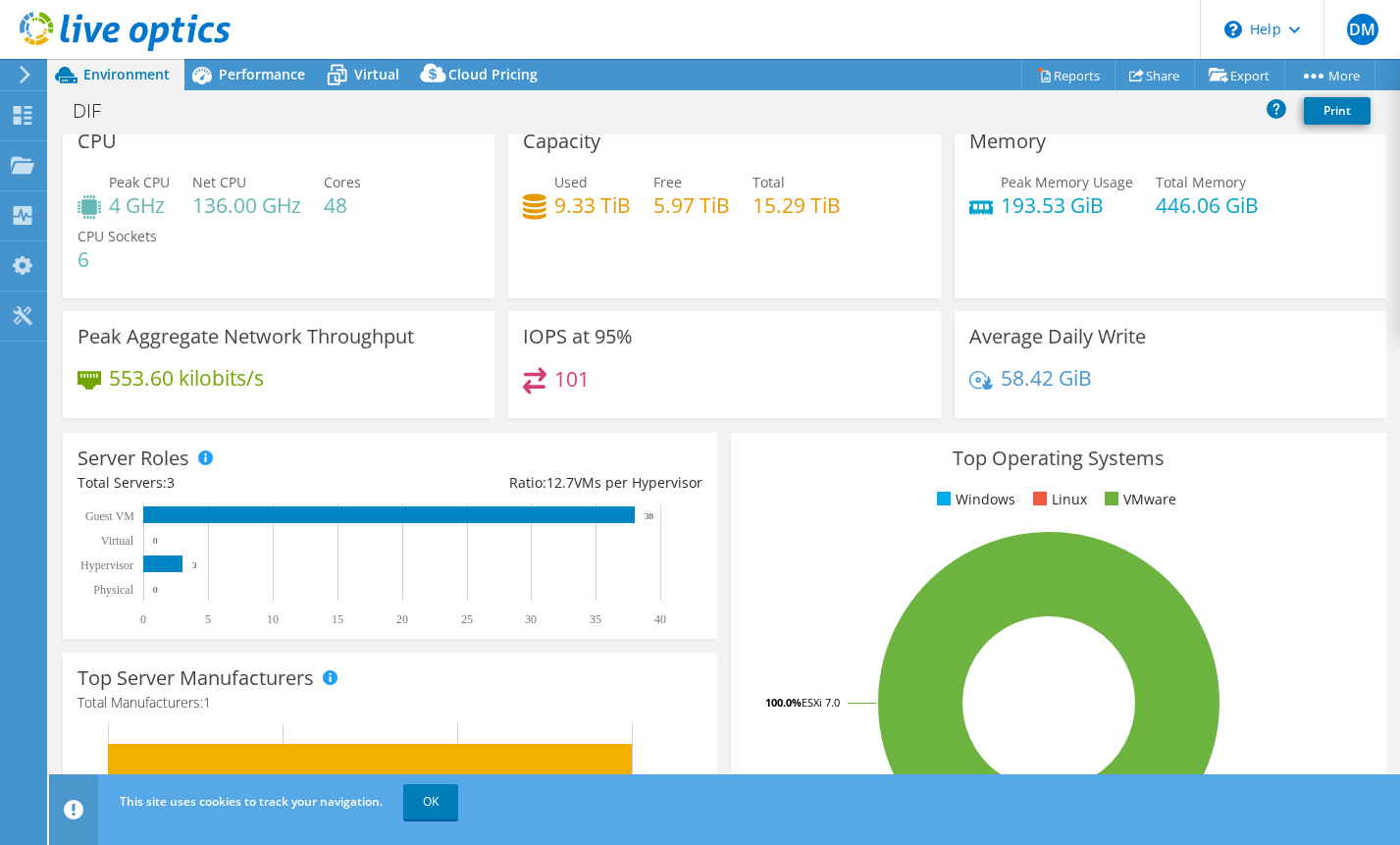click on "Peak Aggregate Network Throughput
553.60 kilobits/s" at bounding box center (279, 371) 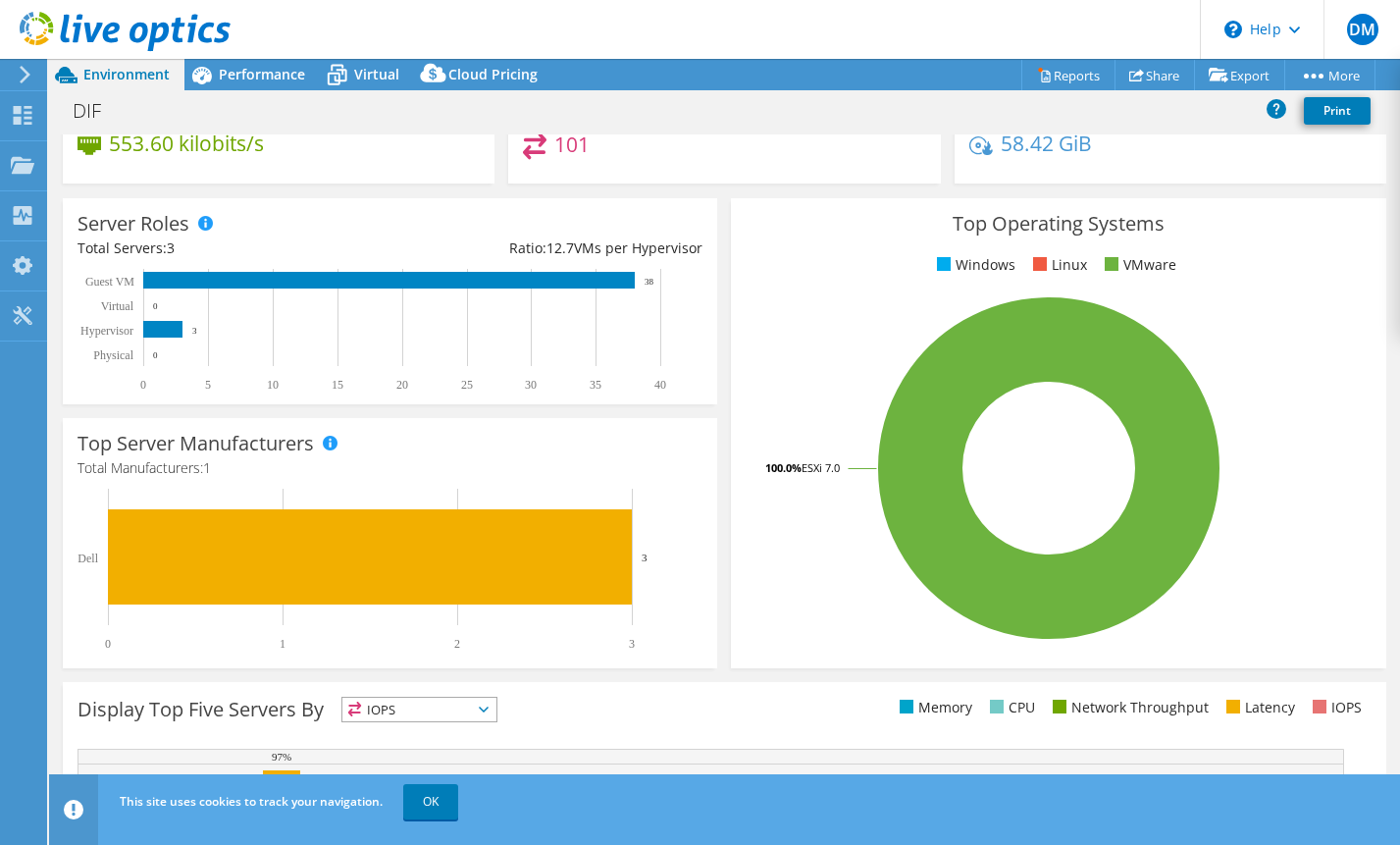 scroll, scrollTop: 0, scrollLeft: 0, axis: both 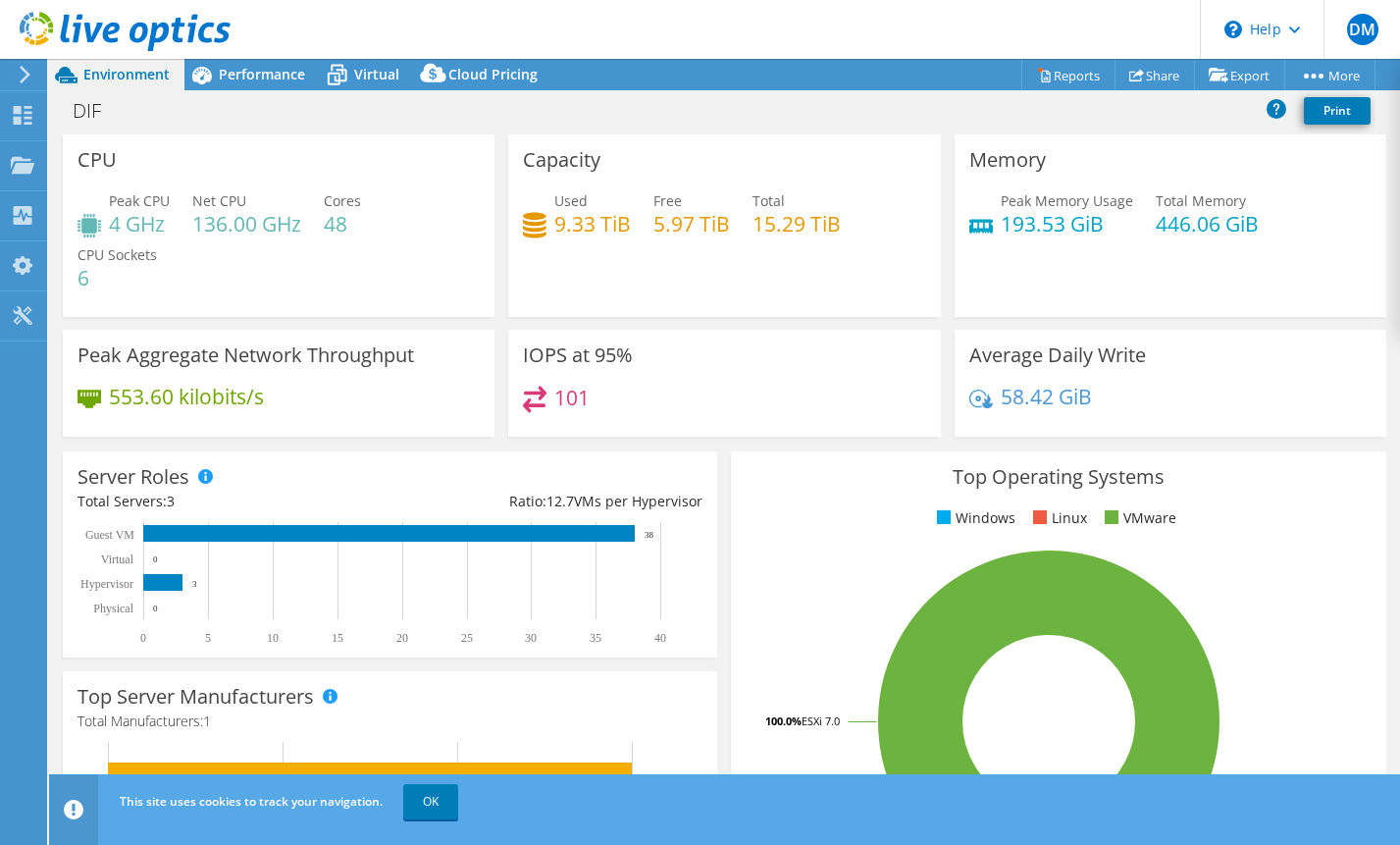 click 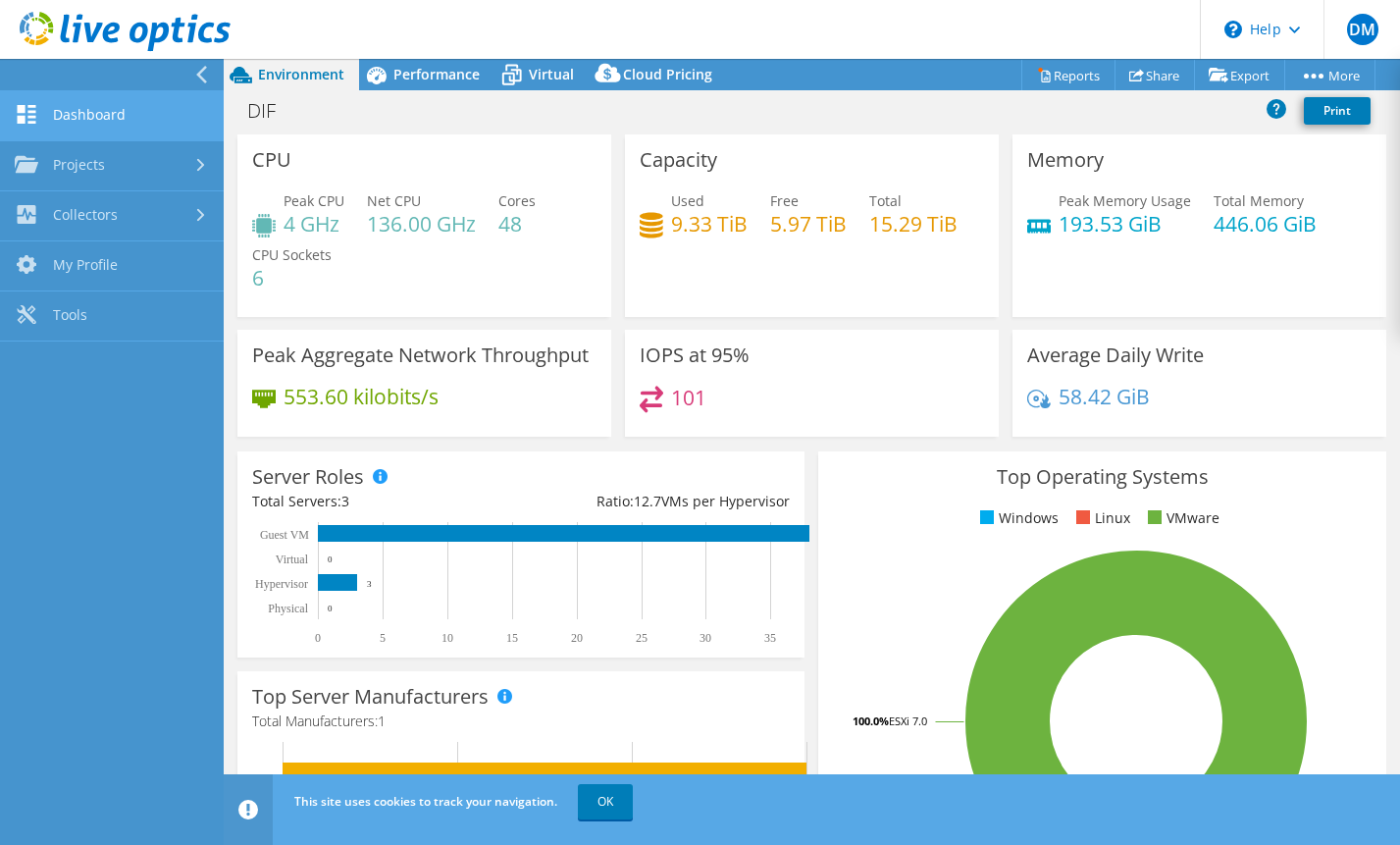 click on "Dashboard" at bounding box center [112, 116] 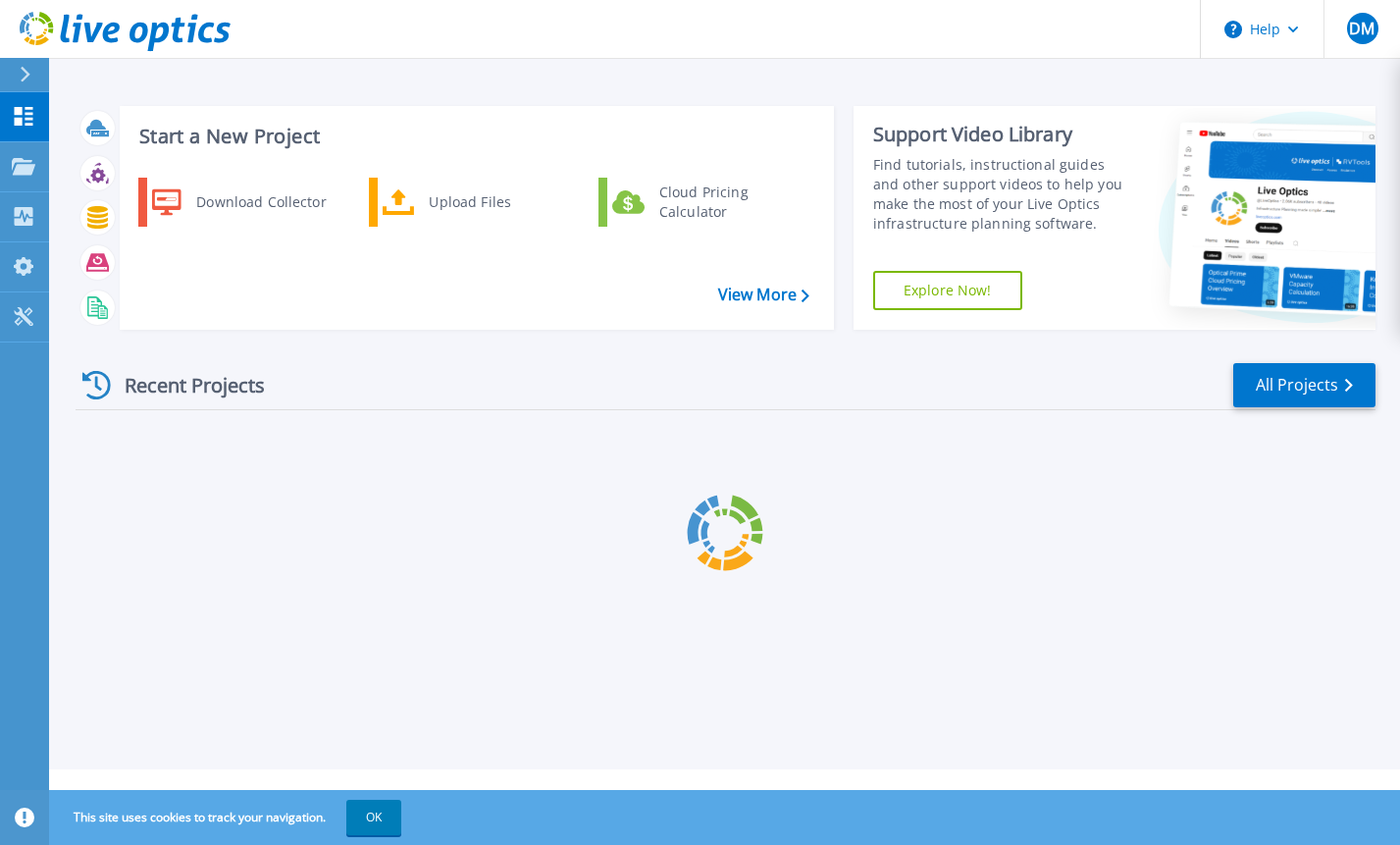 scroll, scrollTop: 0, scrollLeft: 0, axis: both 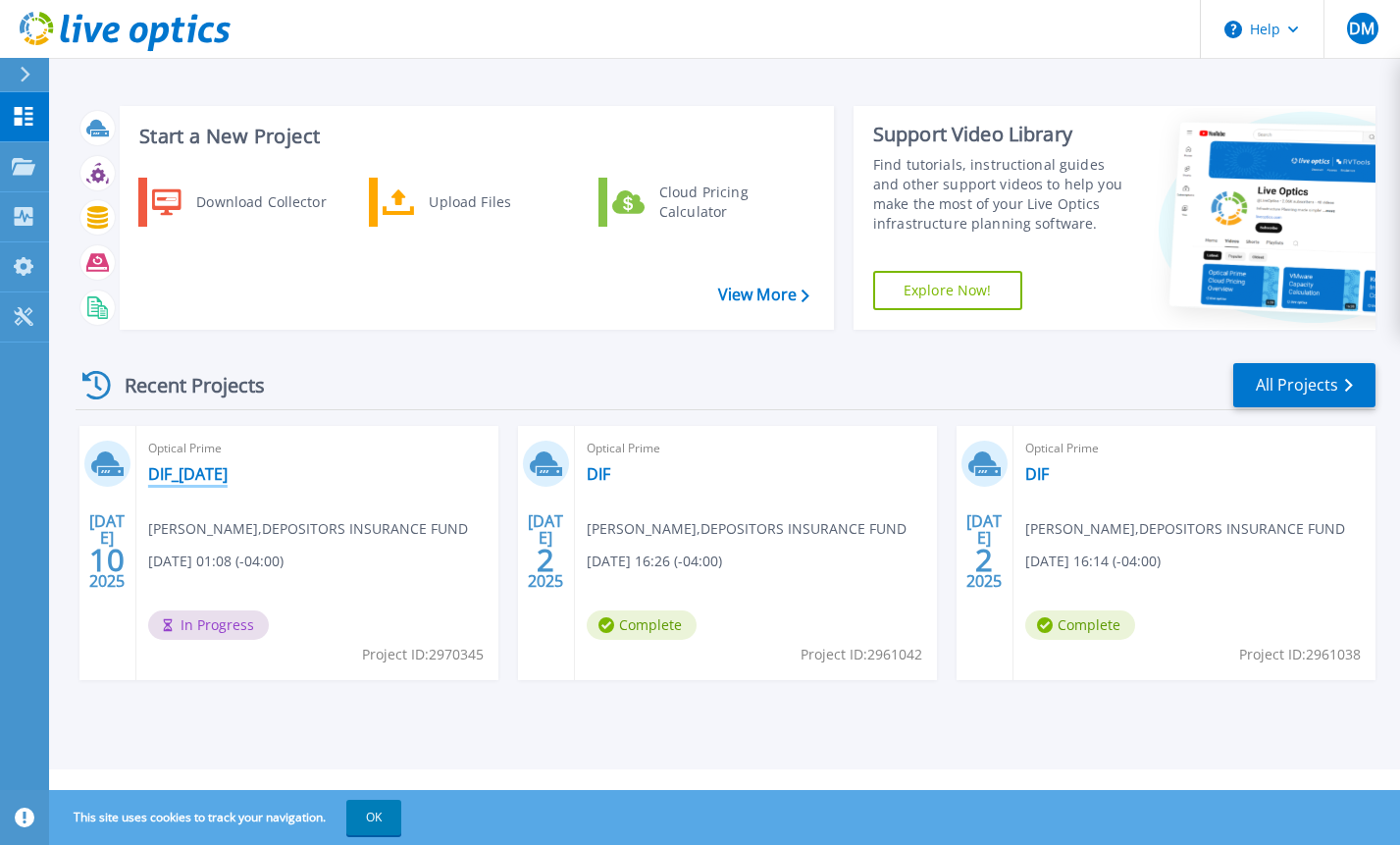 click on "DIF_[DATE]" at bounding box center (187, 474) 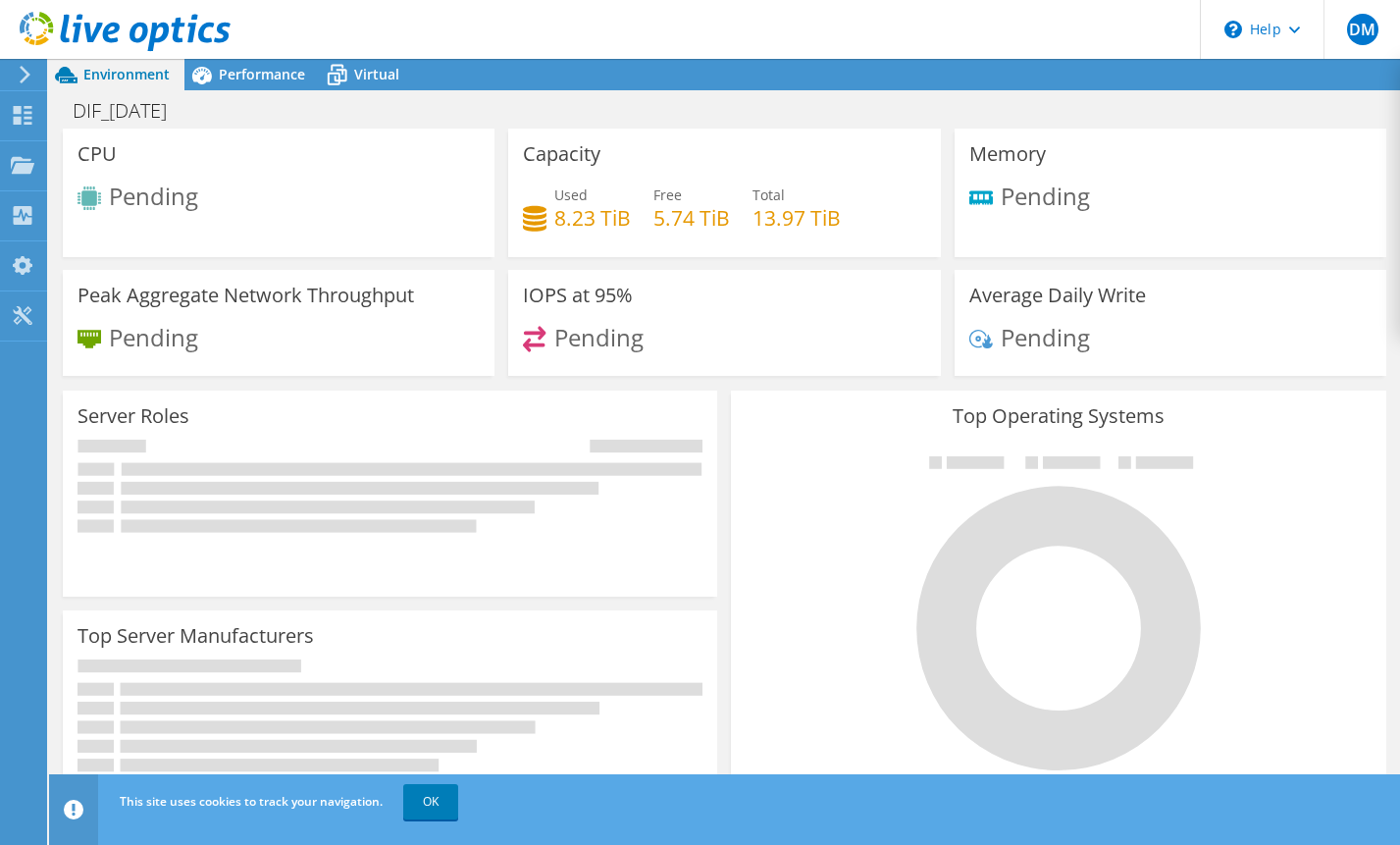 scroll, scrollTop: 0, scrollLeft: 0, axis: both 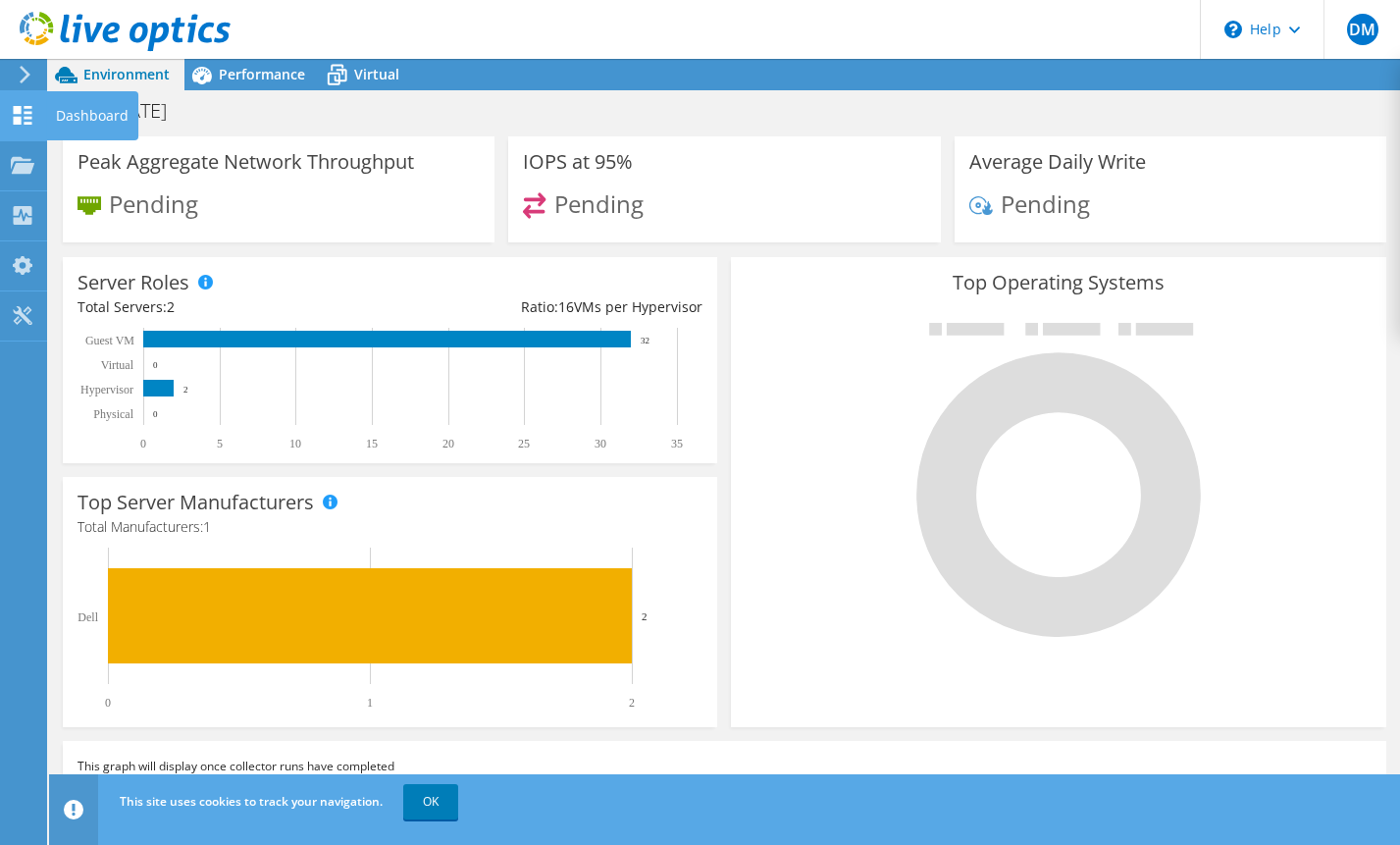 click 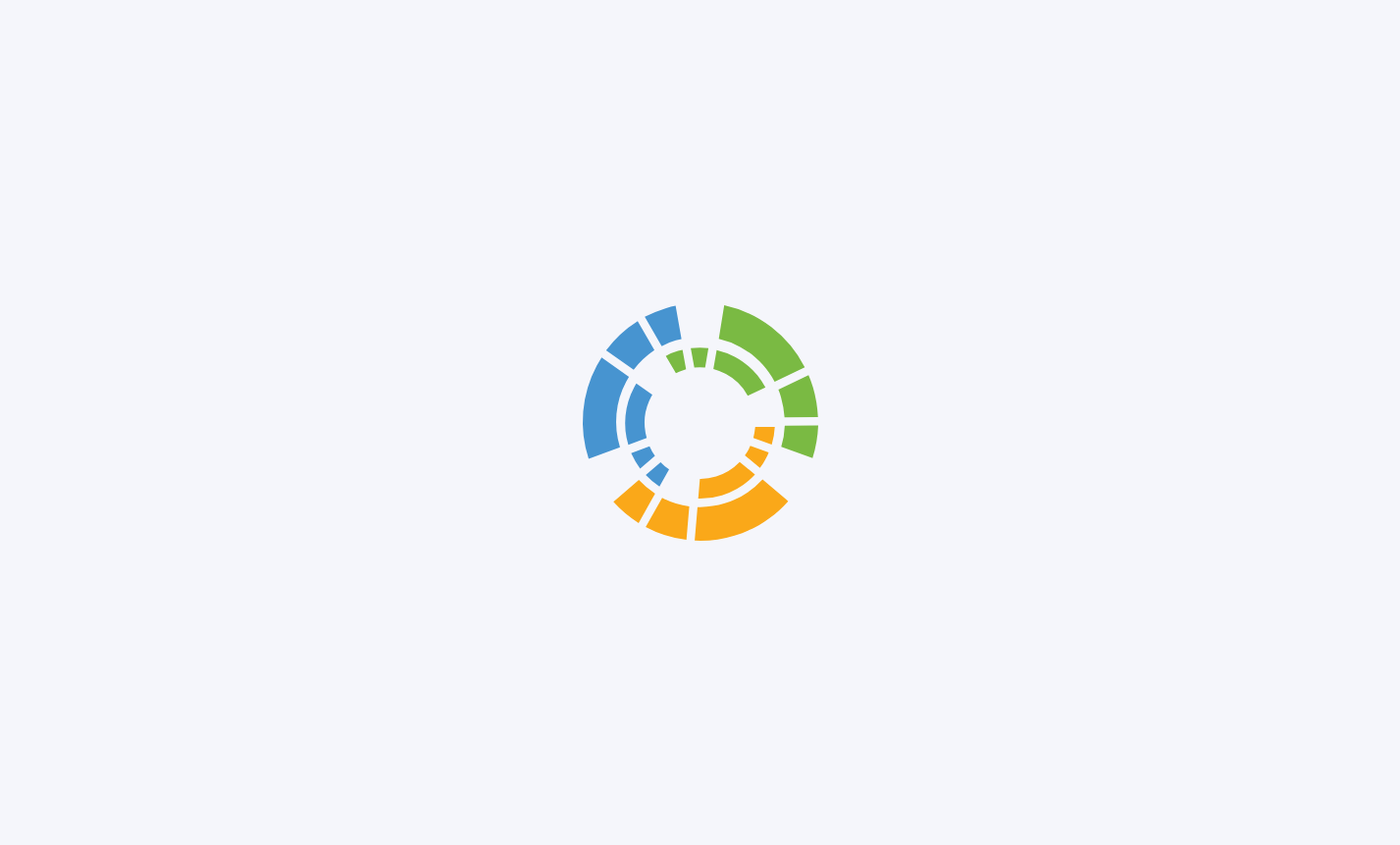 scroll, scrollTop: 0, scrollLeft: 0, axis: both 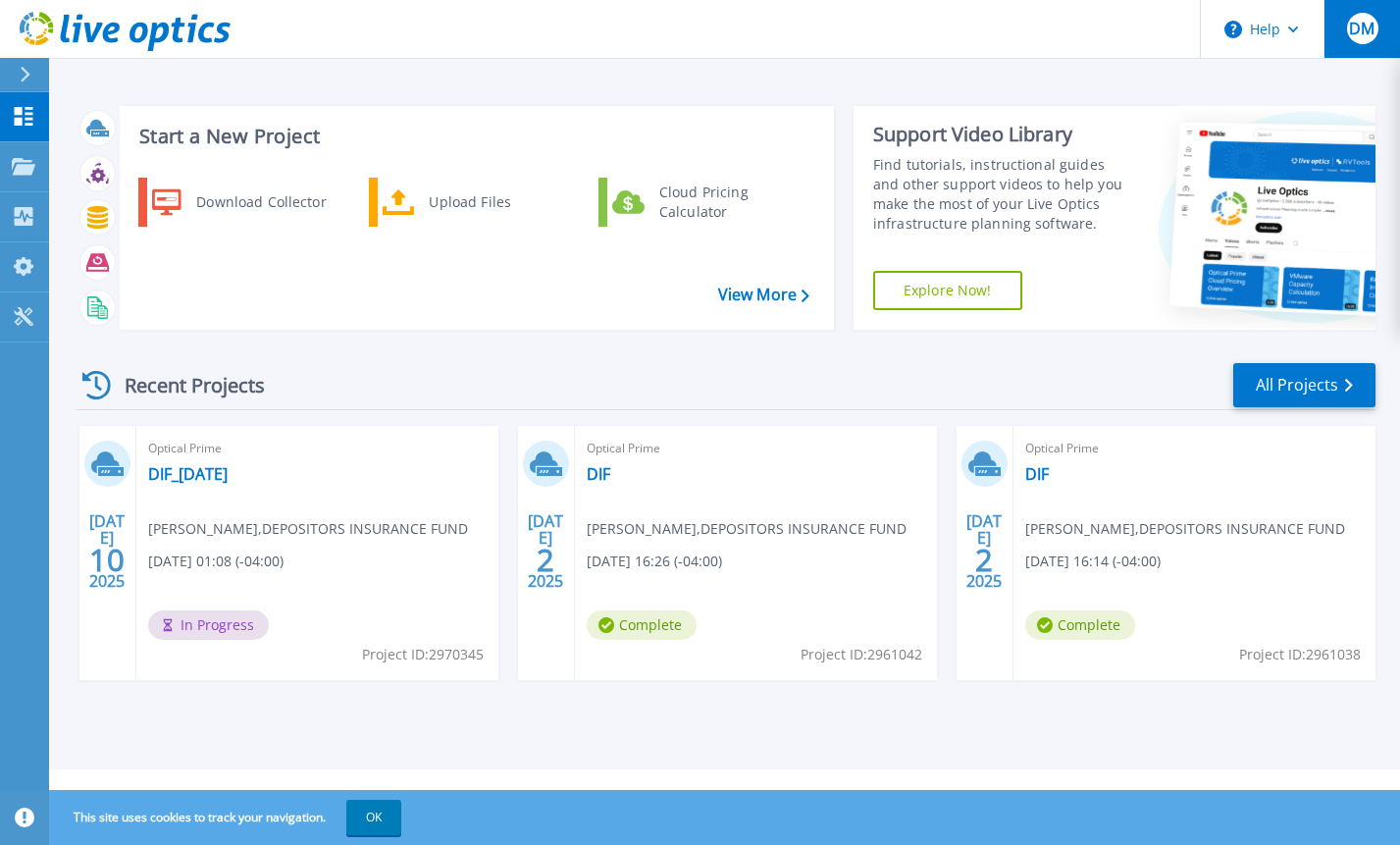 click on "DM" at bounding box center [1362, 28] 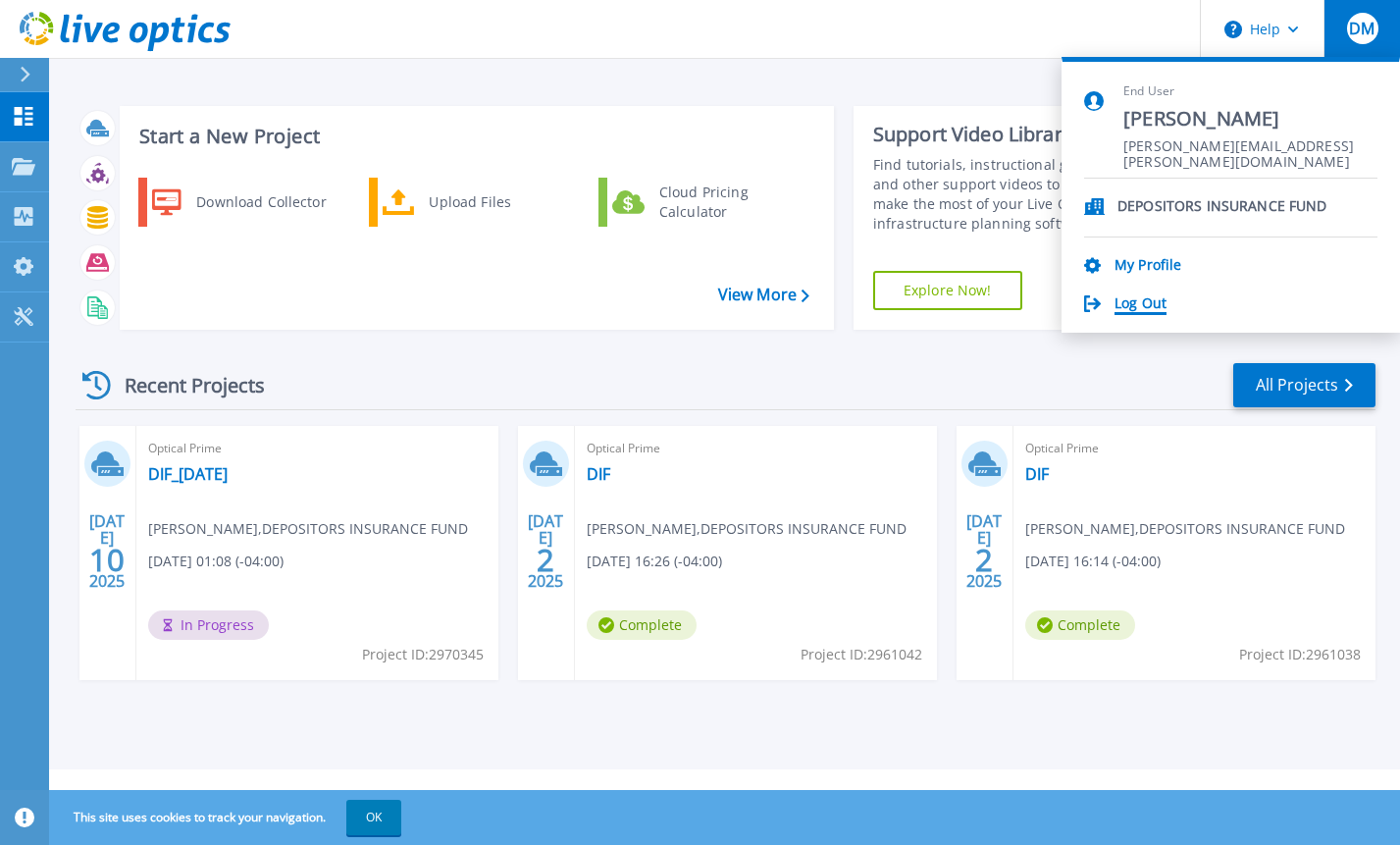 click on "Log Out" at bounding box center (1140, 304) 